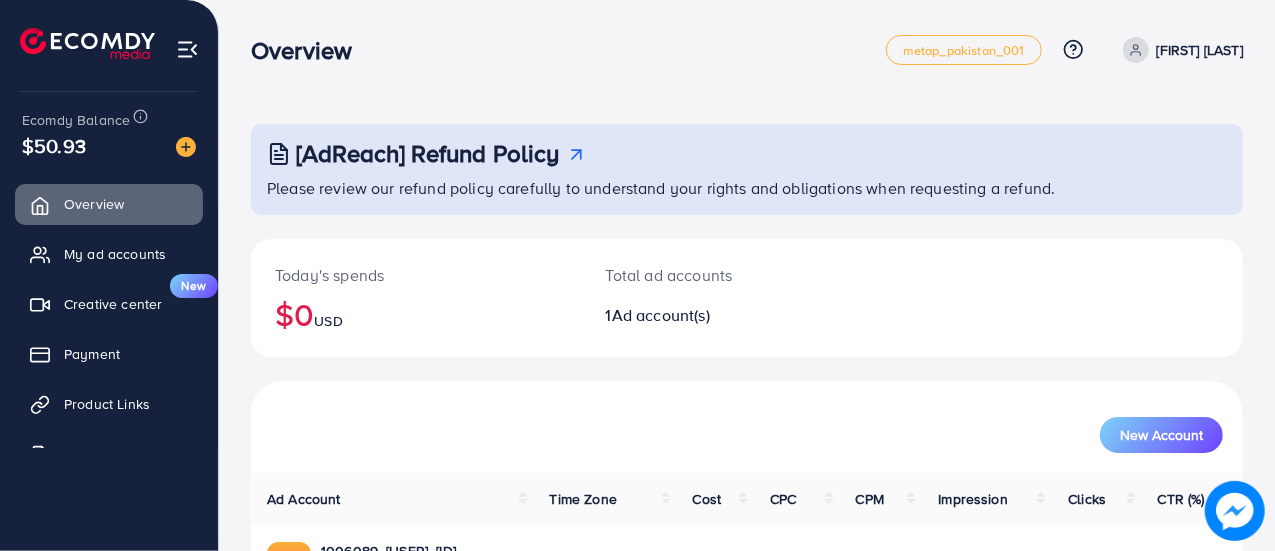 scroll, scrollTop: 136, scrollLeft: 0, axis: vertical 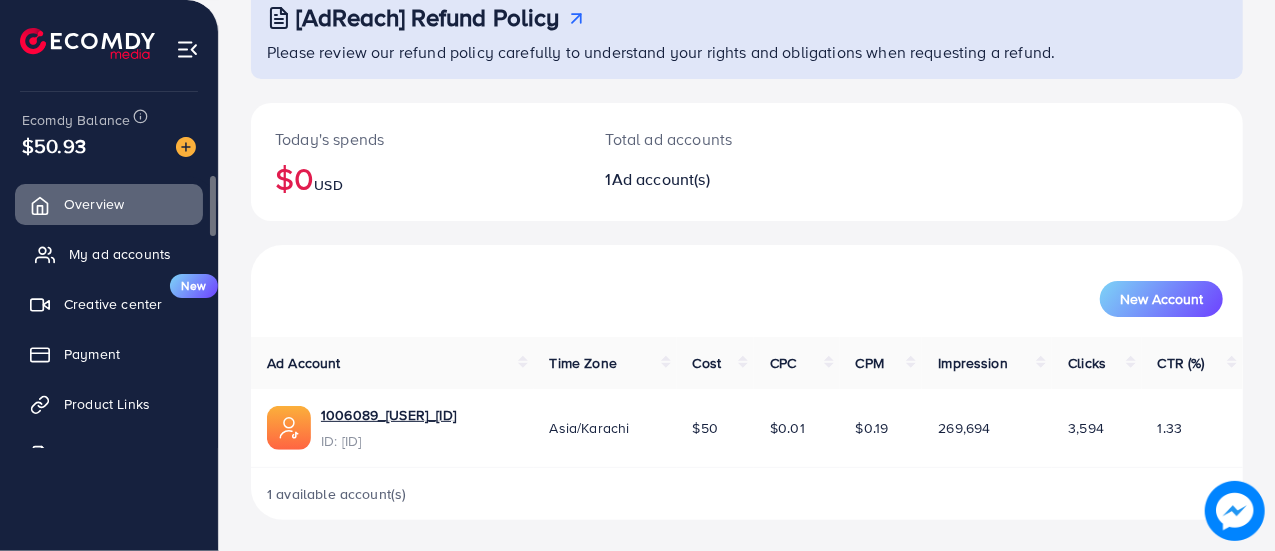 click on "My ad accounts" at bounding box center [109, 254] 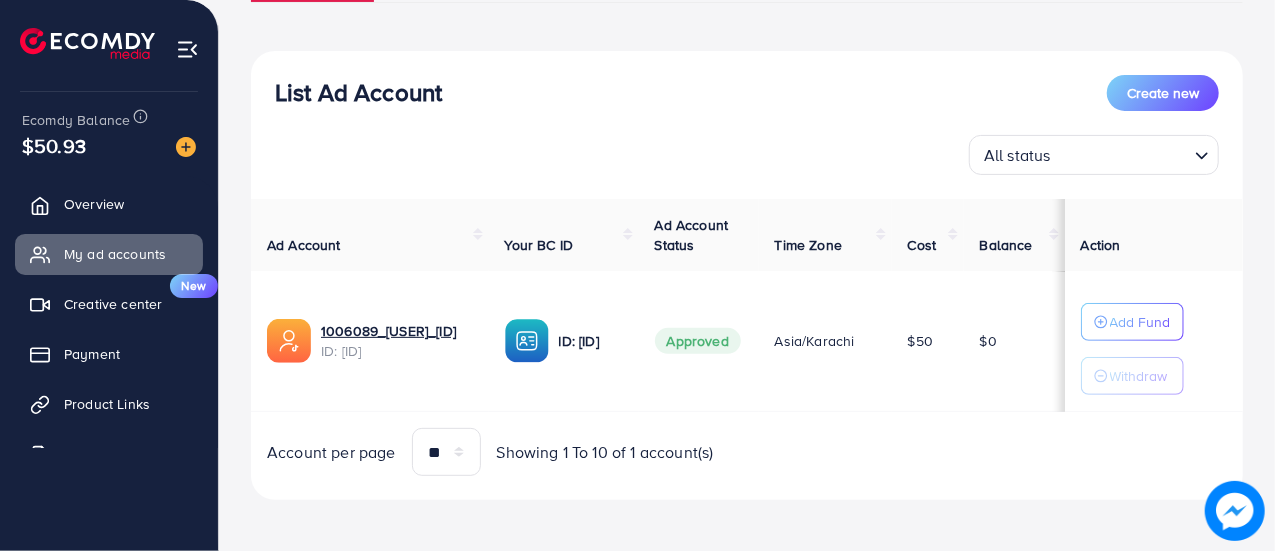 scroll, scrollTop: 192, scrollLeft: 0, axis: vertical 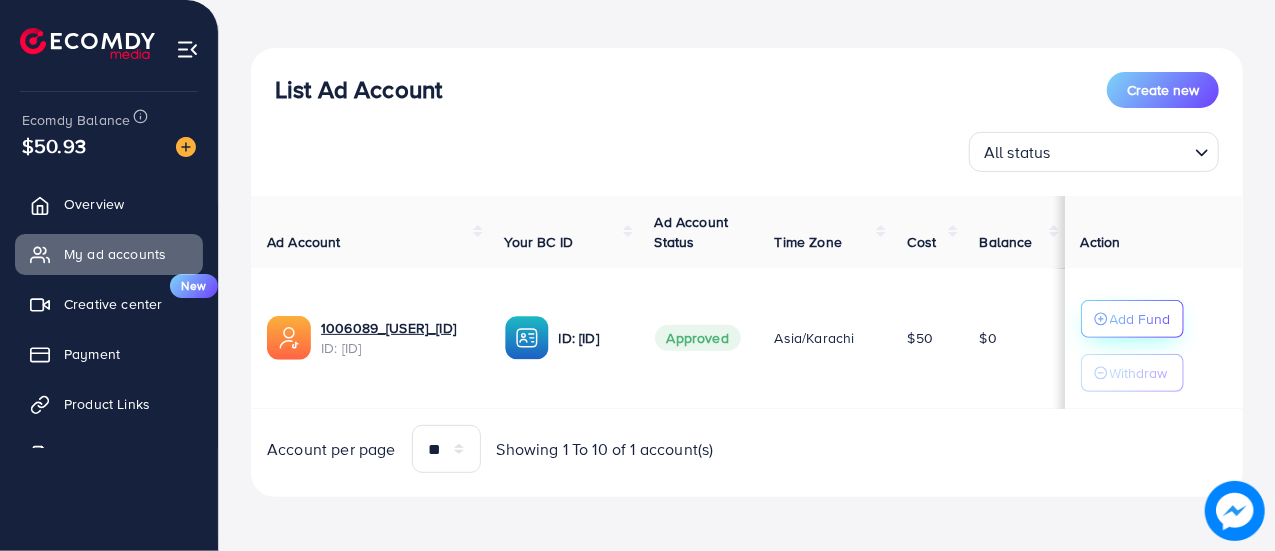 click on "Add Fund" at bounding box center (1140, 319) 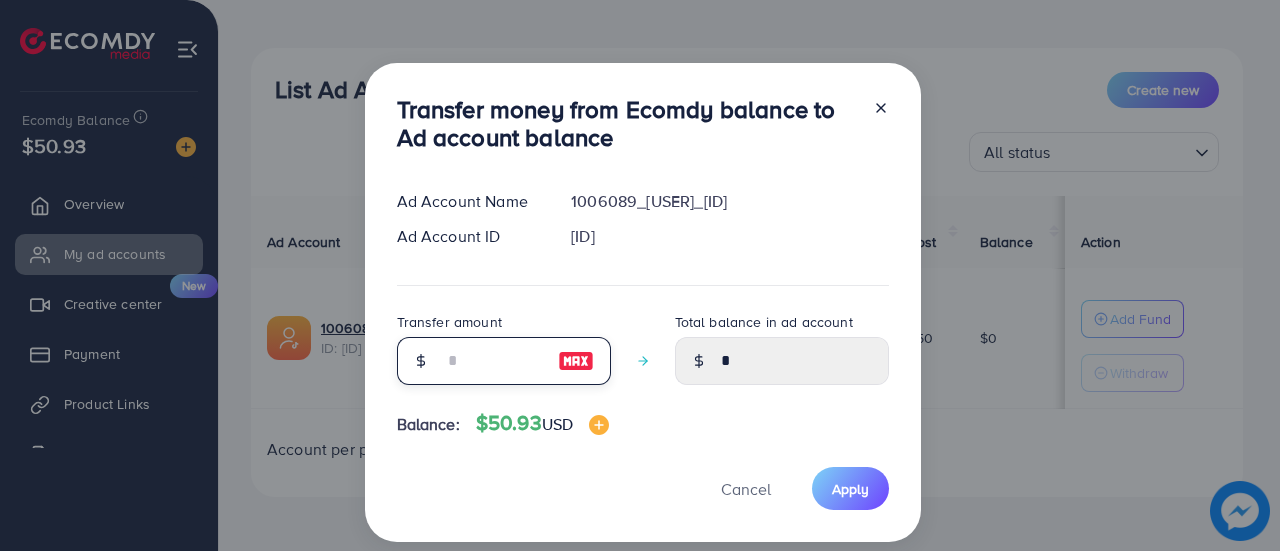 click at bounding box center (493, 361) 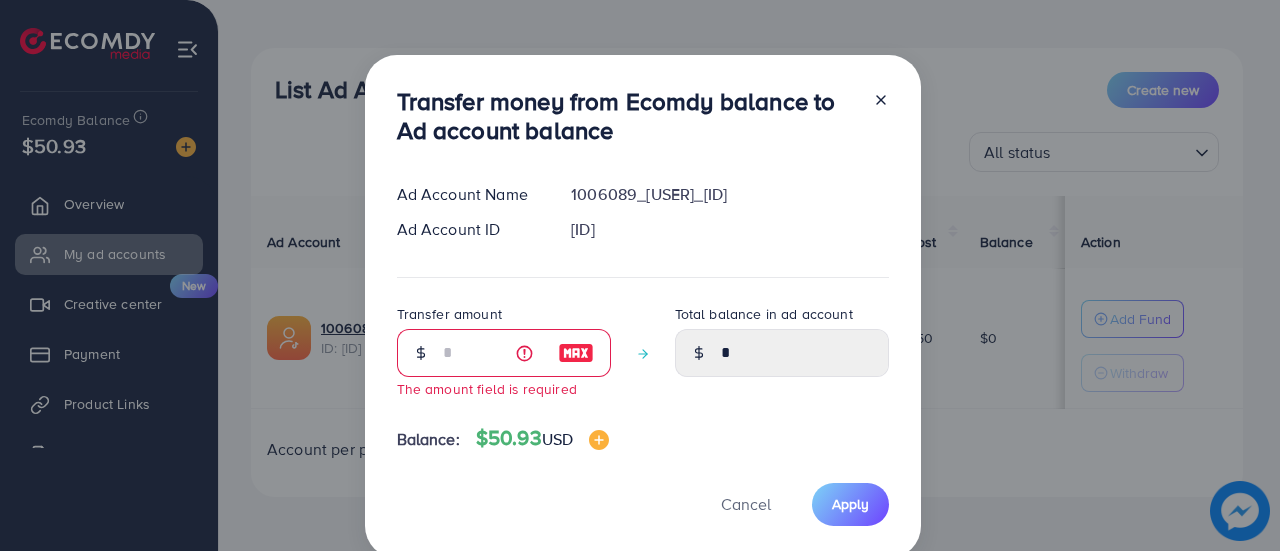 click at bounding box center [576, 353] 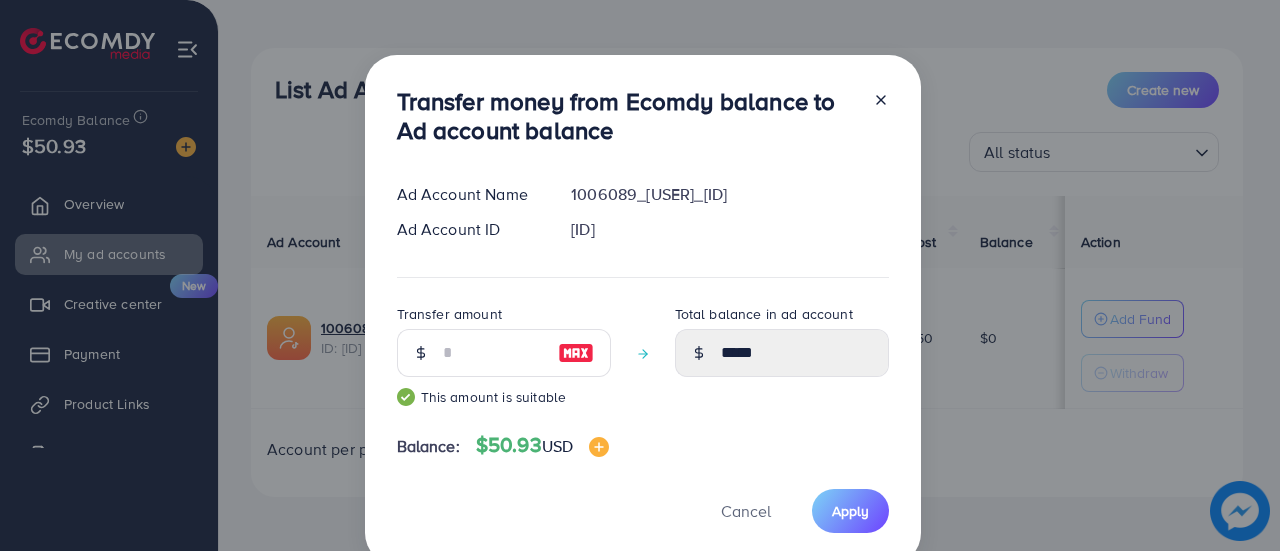 click at bounding box center (576, 353) 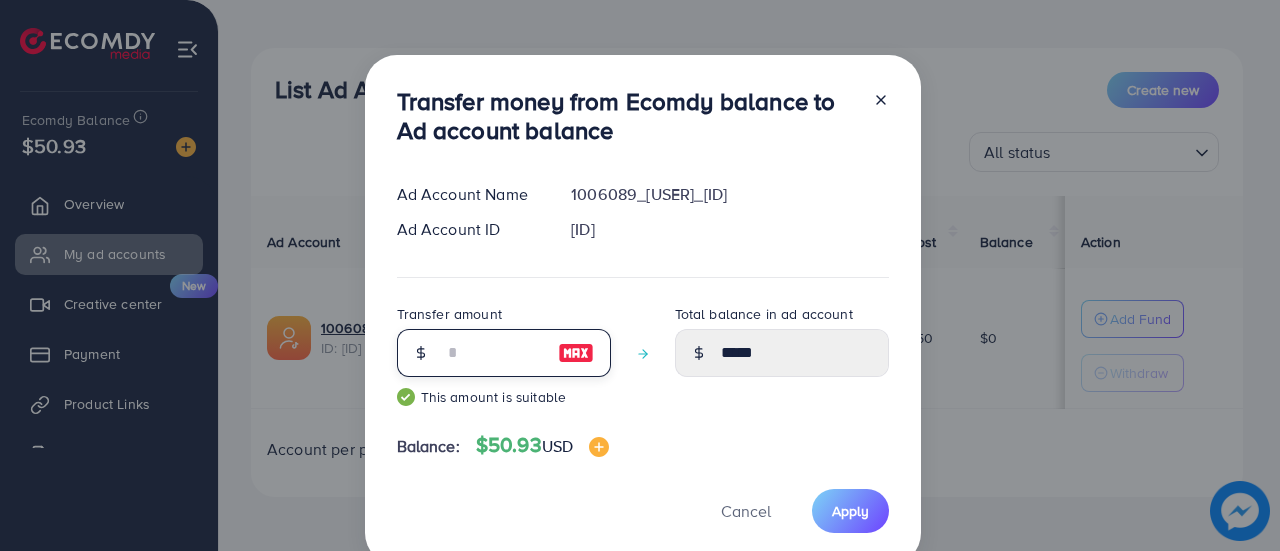 click on "**" at bounding box center (493, 353) 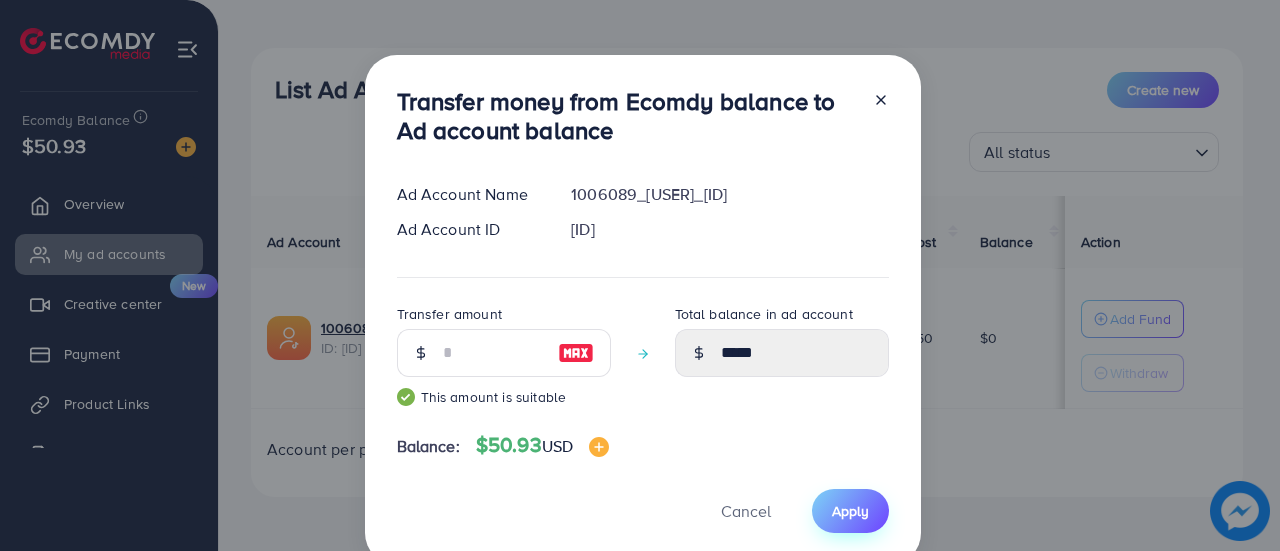 click on "Apply" at bounding box center [850, 510] 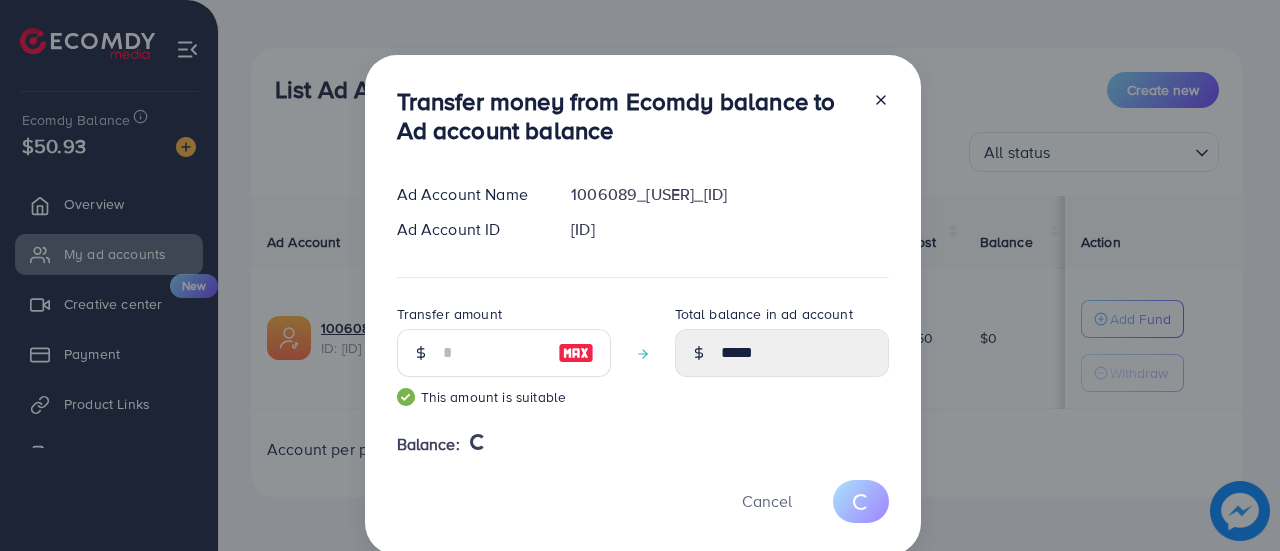 type 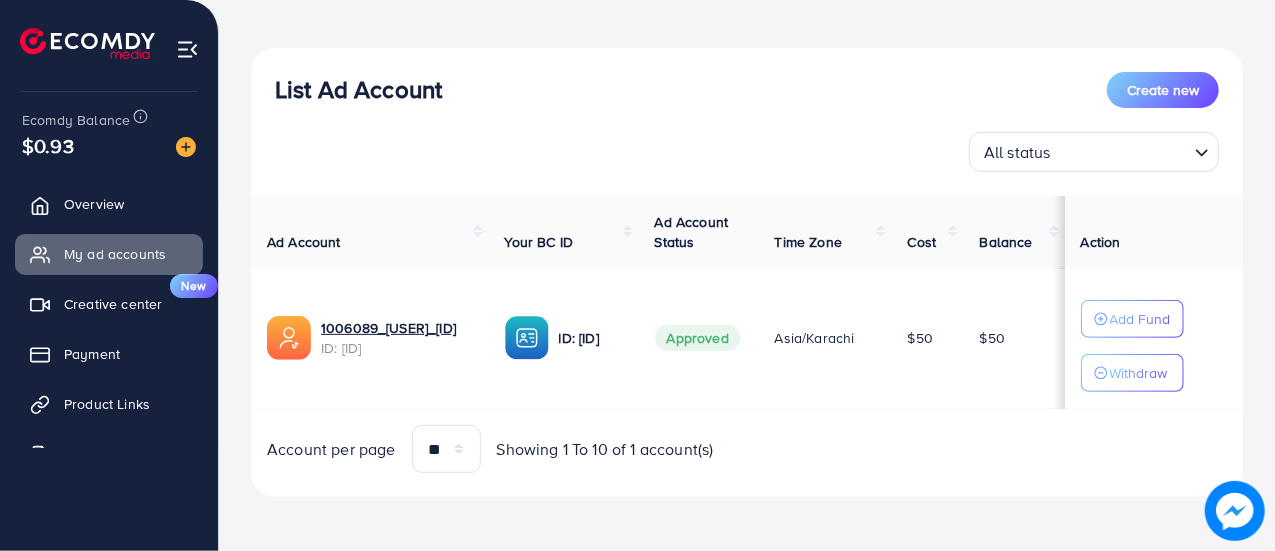 click on "Create new" at bounding box center (1163, 90) 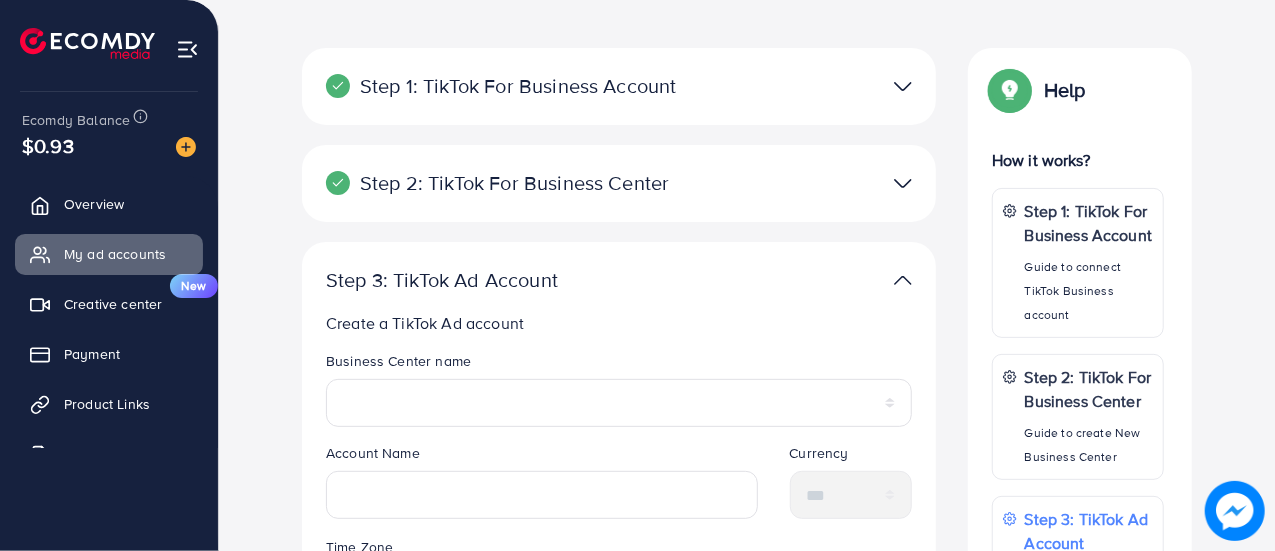 scroll, scrollTop: 0, scrollLeft: 0, axis: both 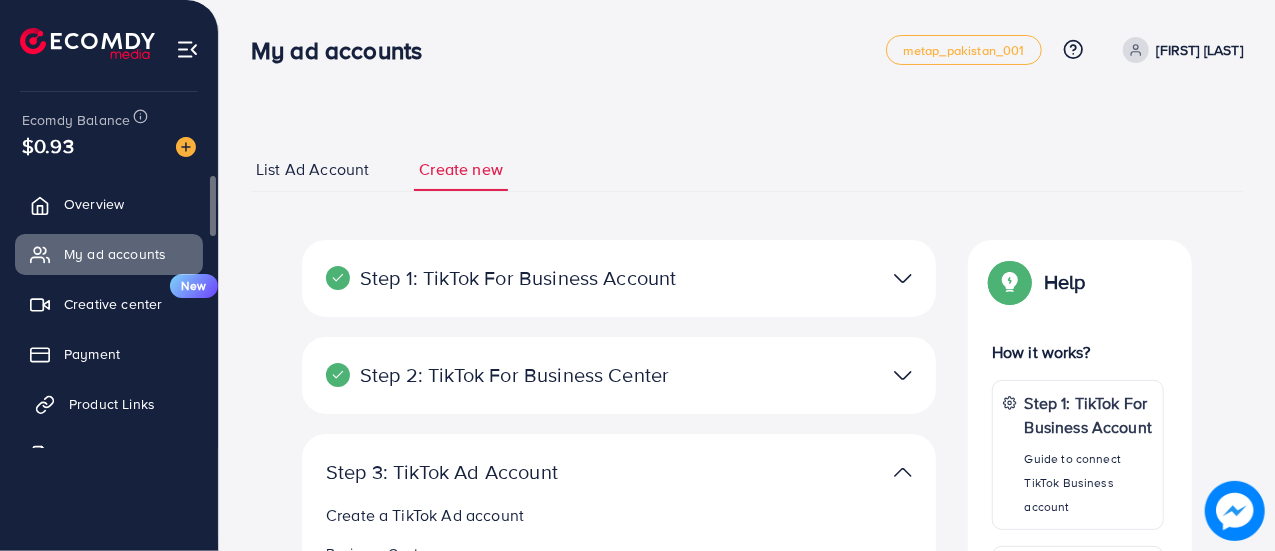 click on "Product Links" at bounding box center (112, 404) 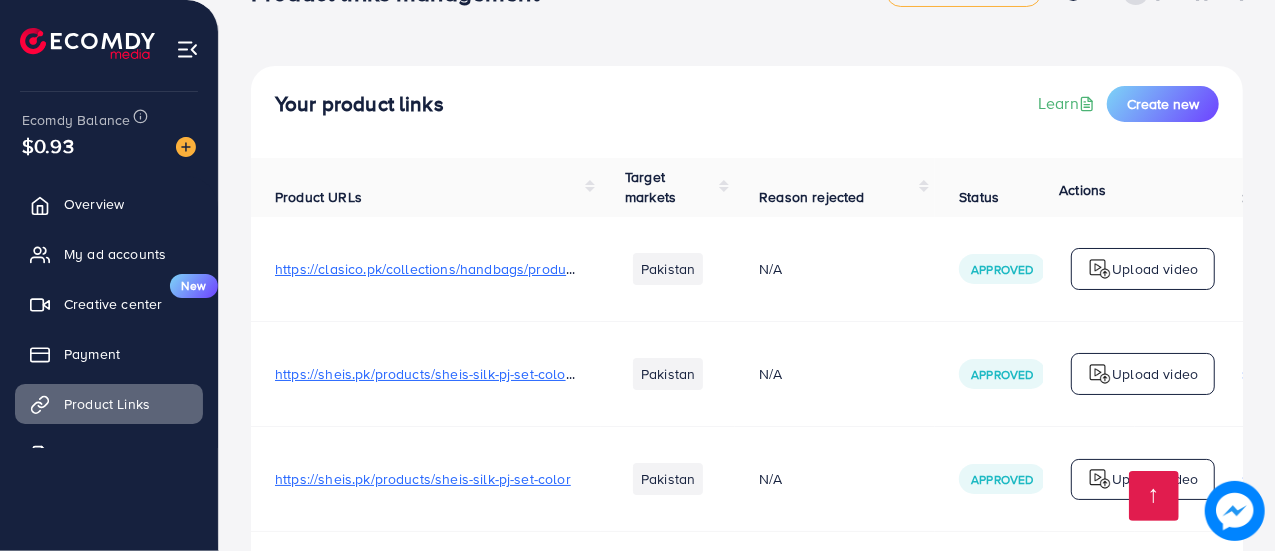 scroll, scrollTop: 0, scrollLeft: 0, axis: both 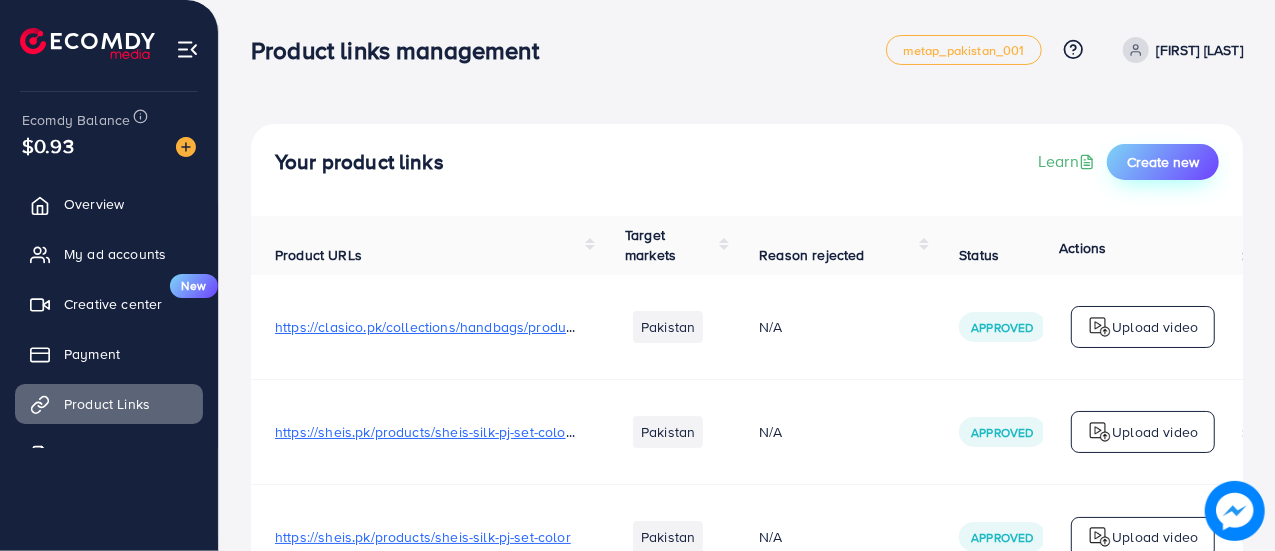 click on "Create new" at bounding box center [1163, 162] 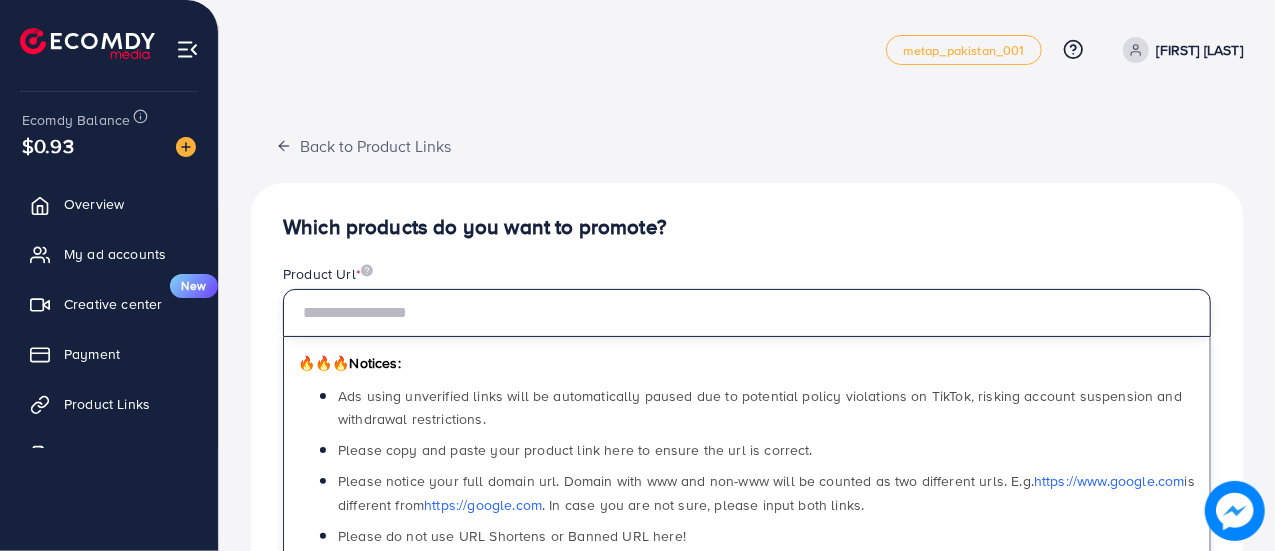 paste on "**********" 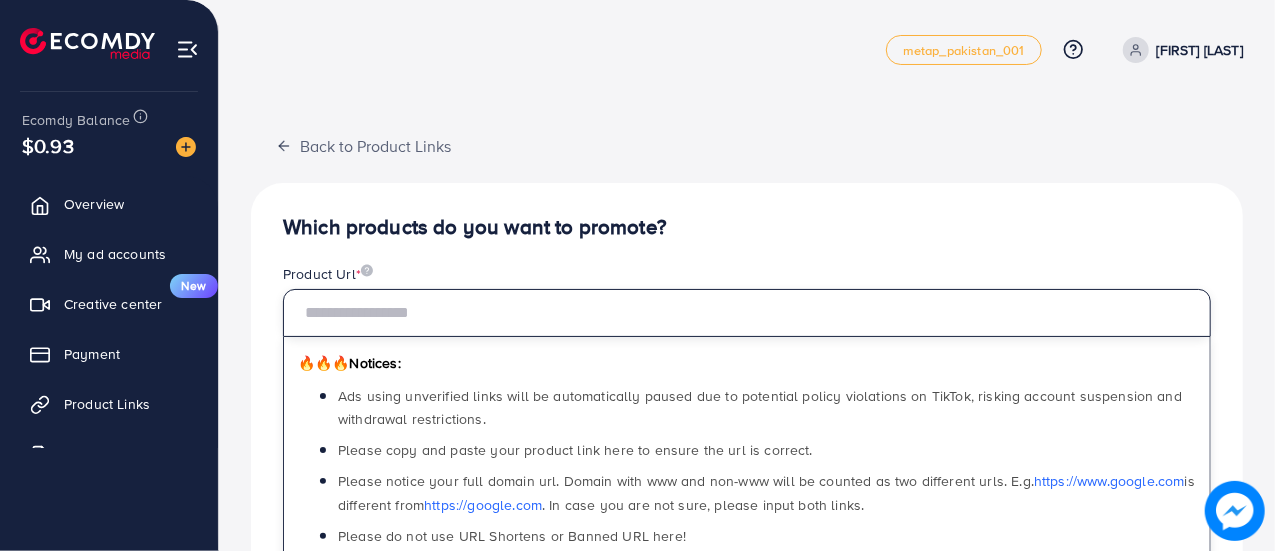 click at bounding box center (747, 313) 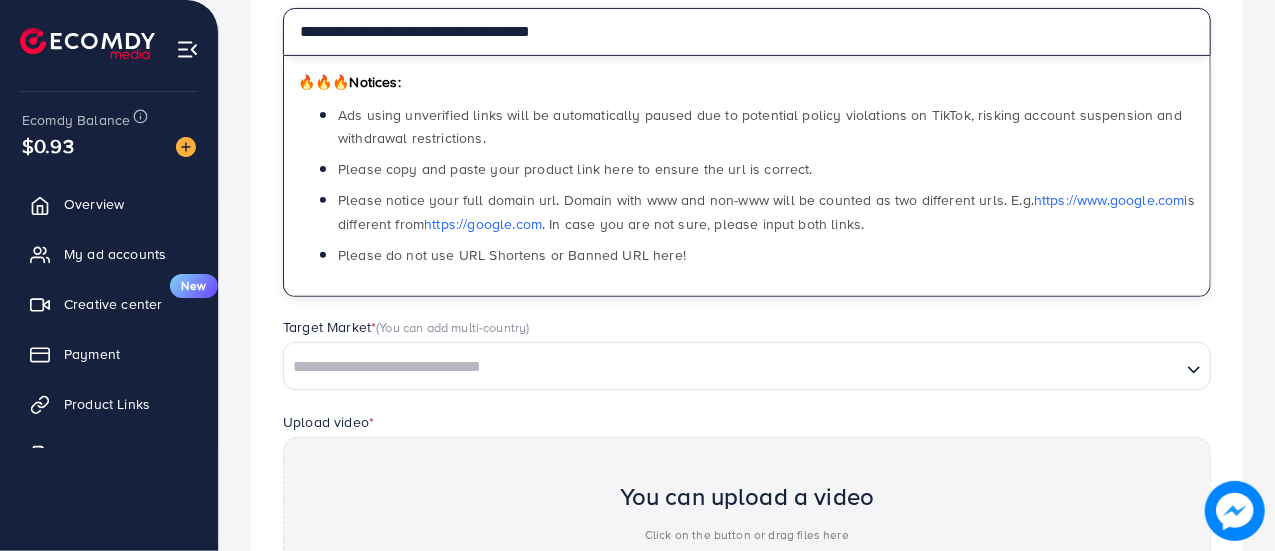 scroll, scrollTop: 305, scrollLeft: 0, axis: vertical 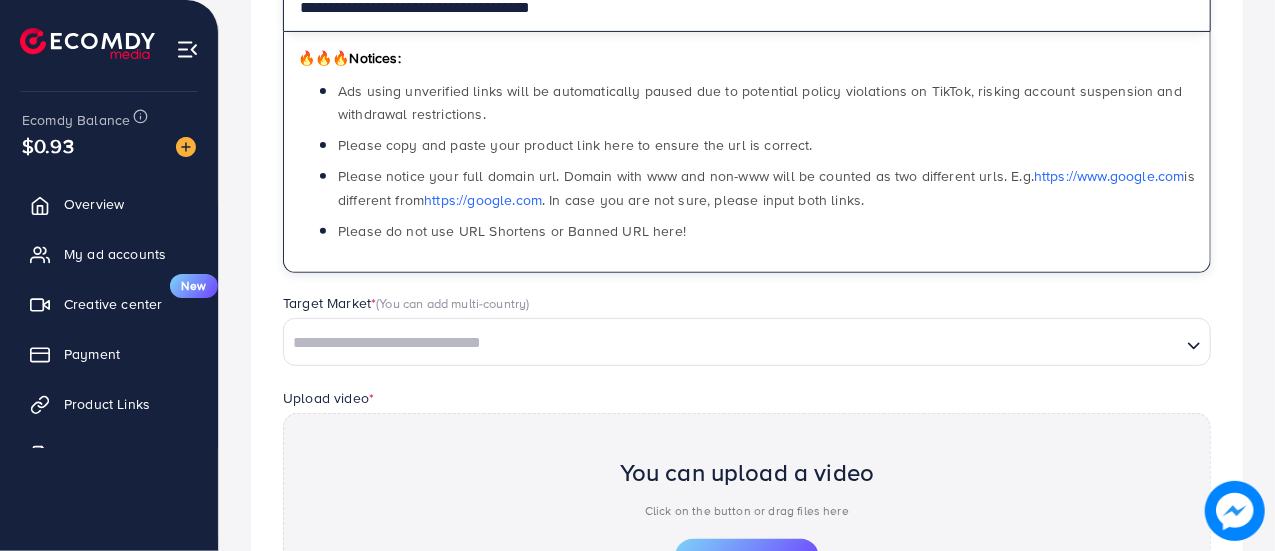 type on "**********" 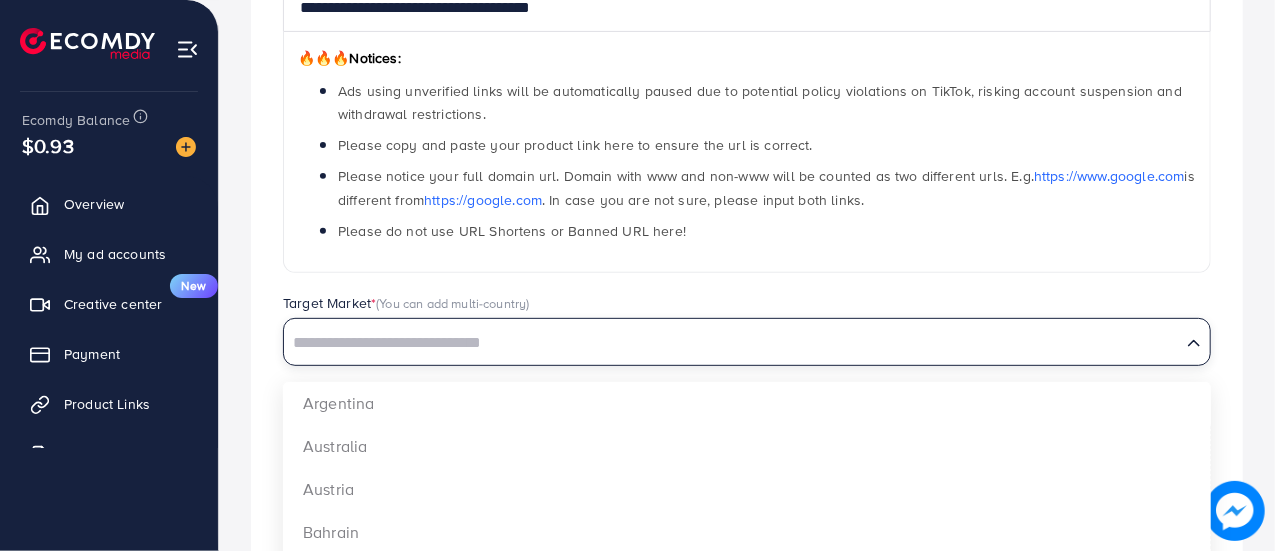 click at bounding box center (732, 343) 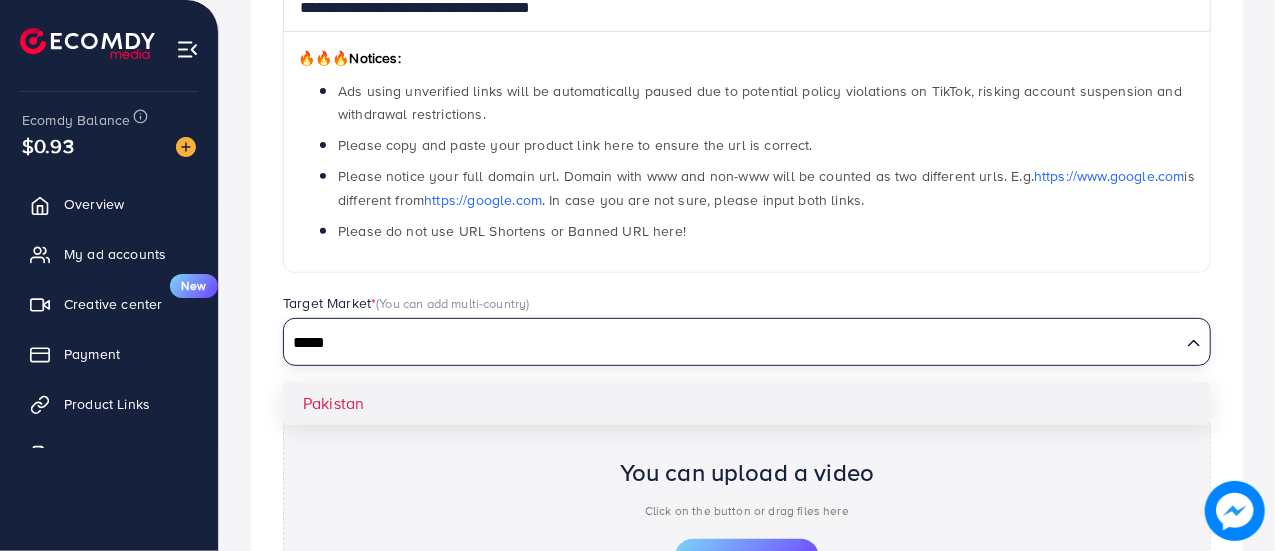 type on "*****" 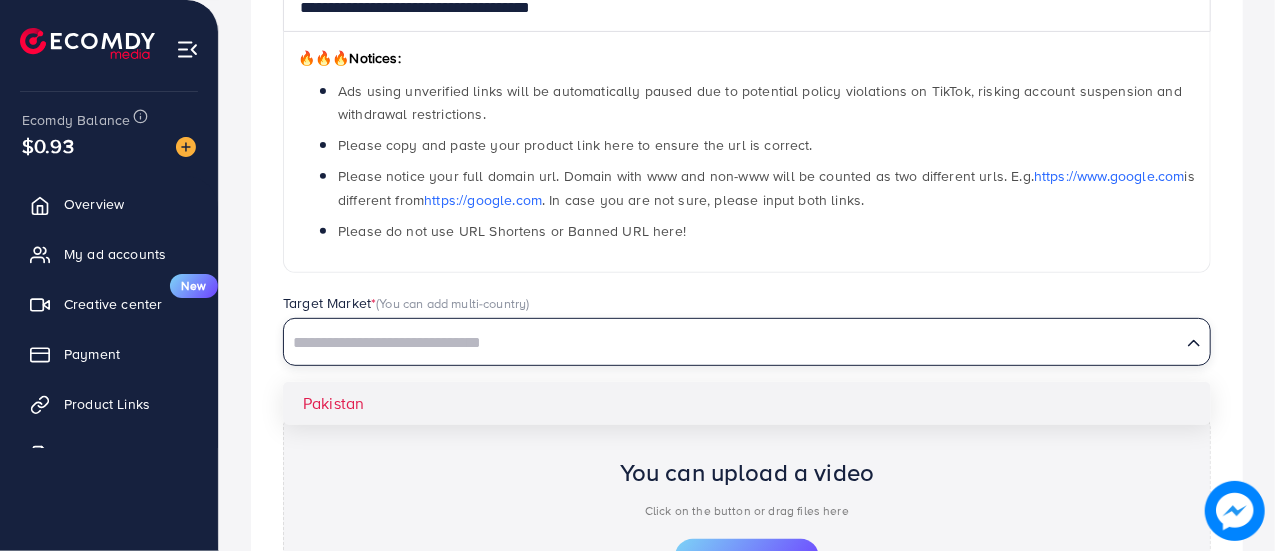 click on "**********" at bounding box center (747, 333) 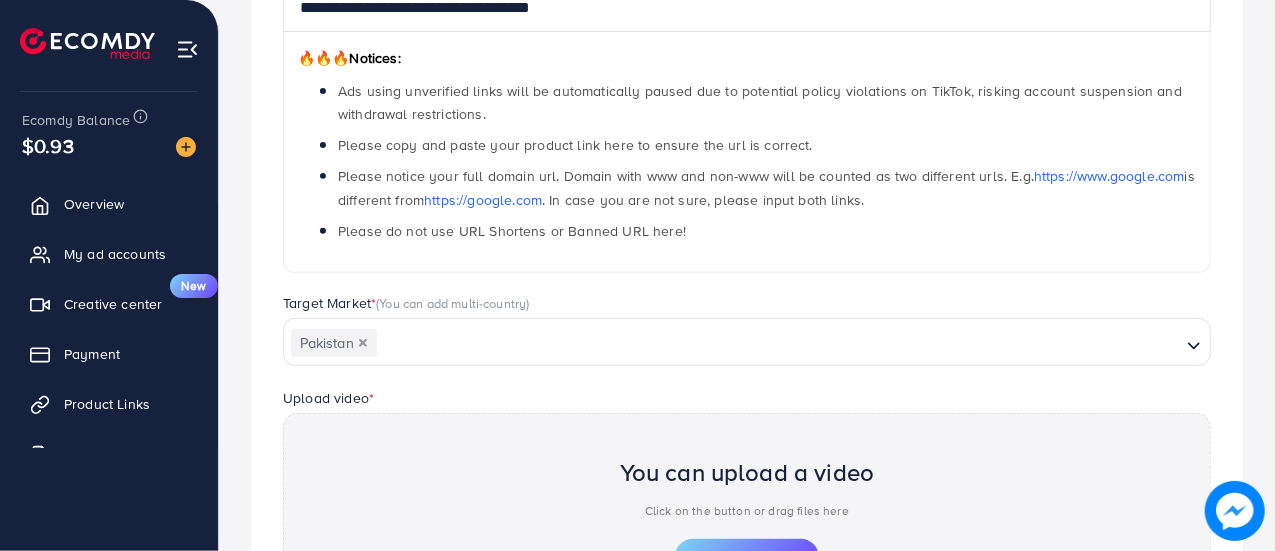 scroll, scrollTop: 433, scrollLeft: 0, axis: vertical 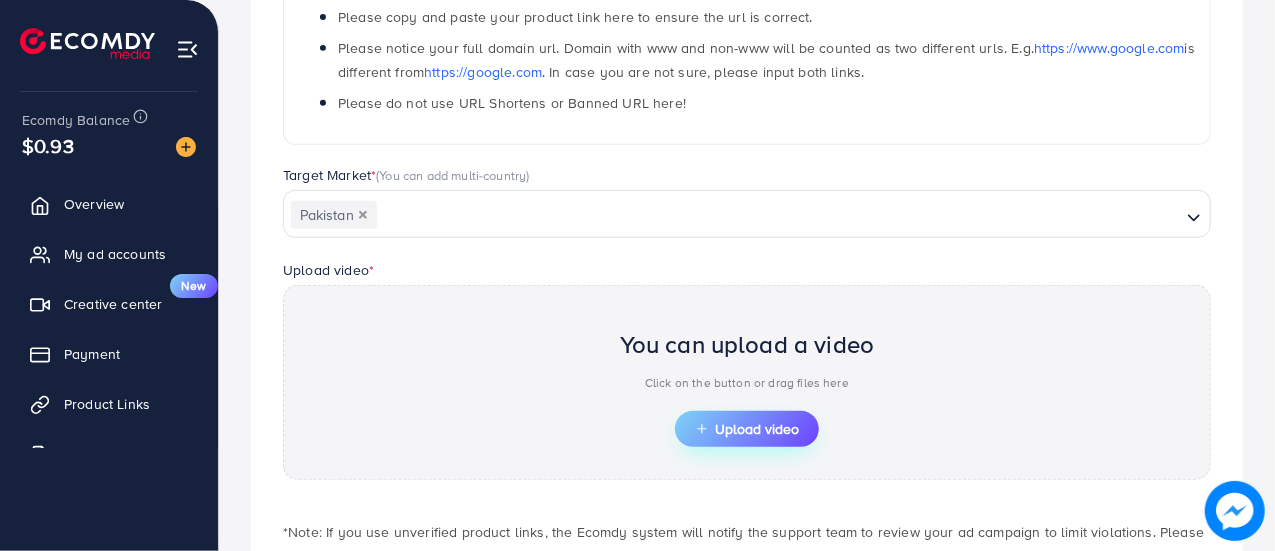 click on "Upload video" at bounding box center (747, 429) 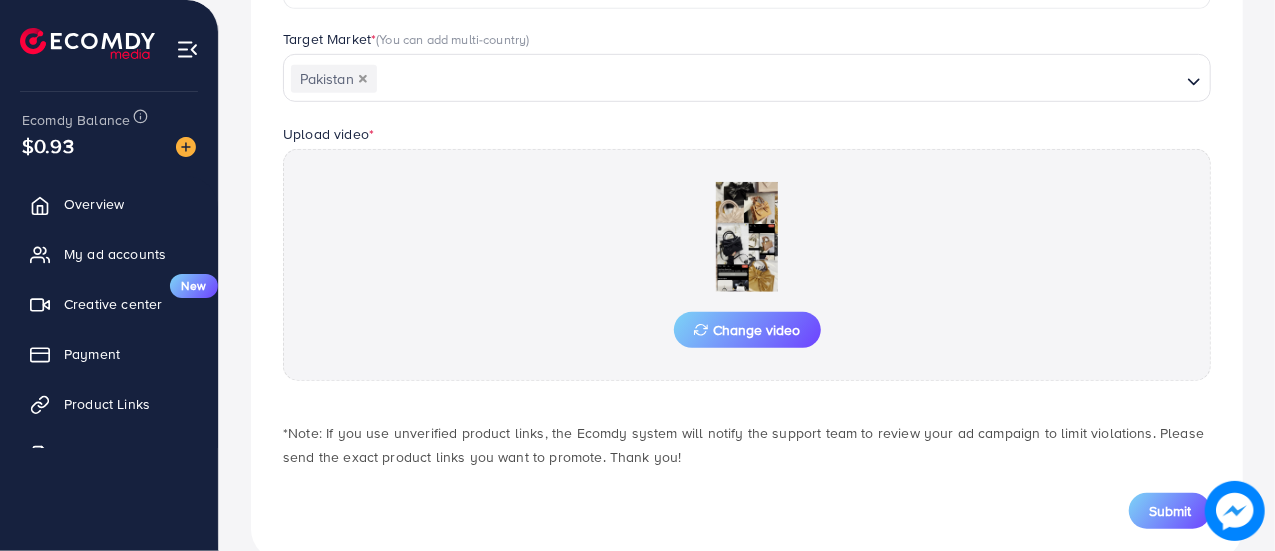 scroll, scrollTop: 608, scrollLeft: 0, axis: vertical 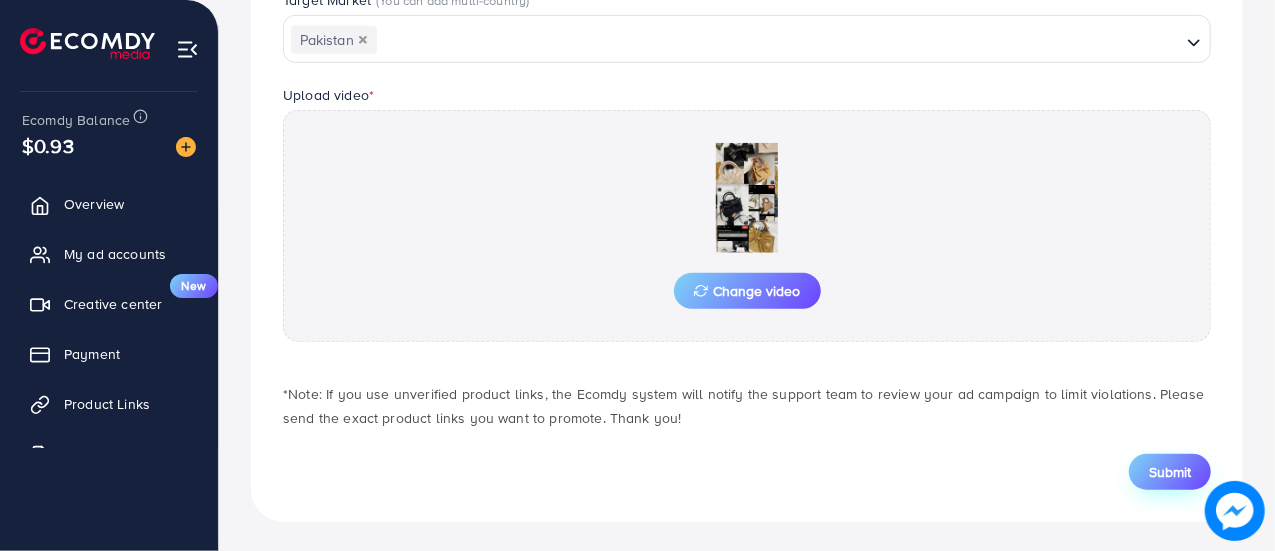 click on "Submit" at bounding box center (1170, 472) 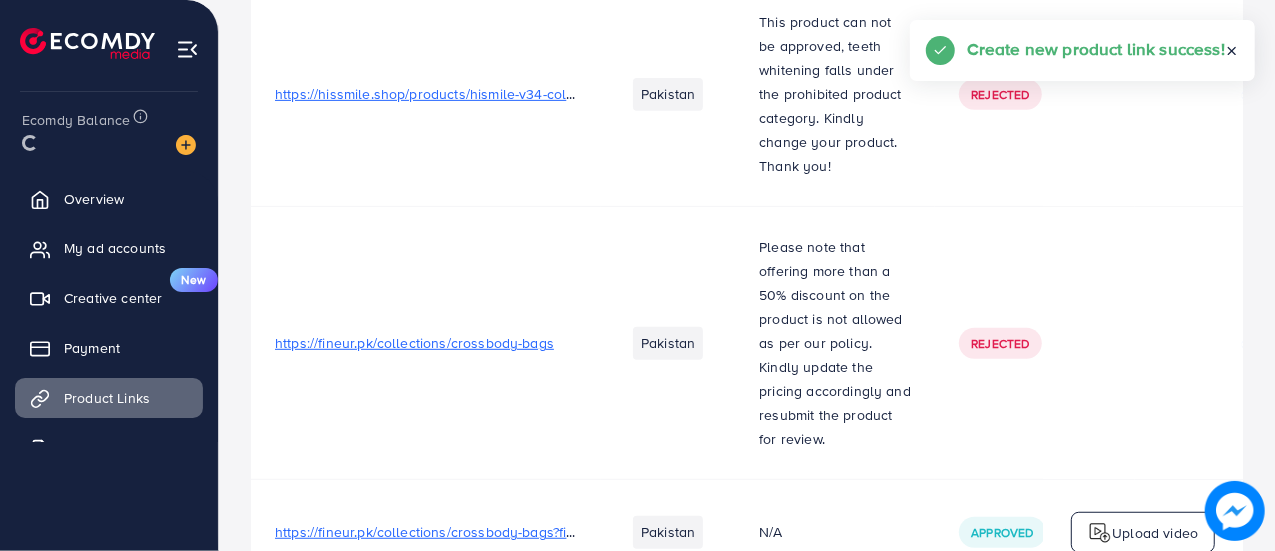 scroll, scrollTop: 0, scrollLeft: 0, axis: both 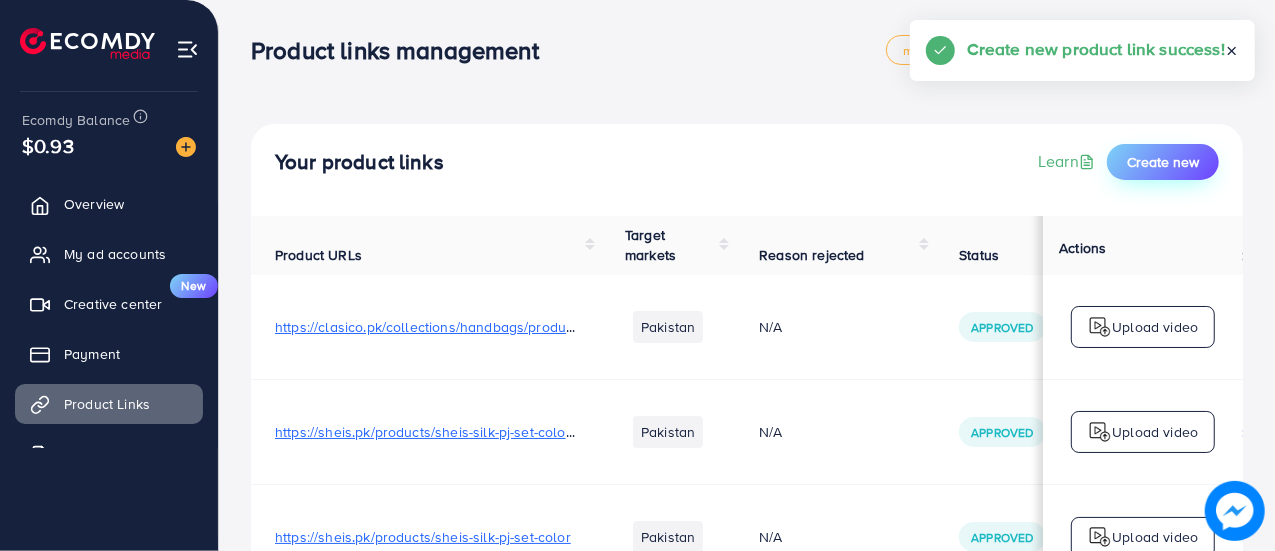 click on "Your product links   Learn   Create new" at bounding box center [747, 170] 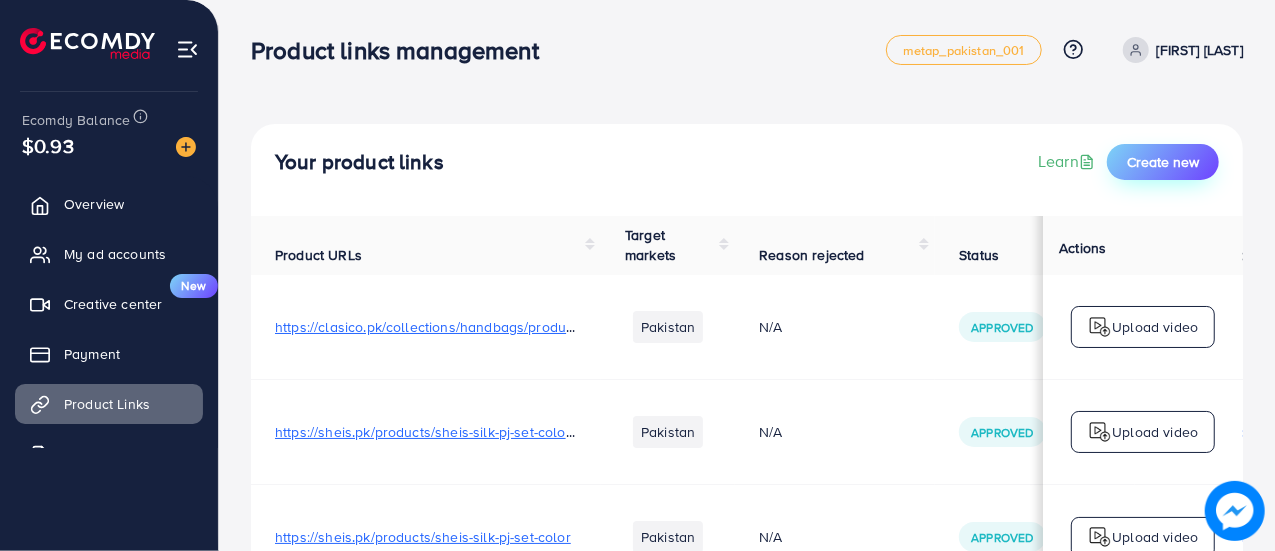 click on "Create new" at bounding box center (1163, 162) 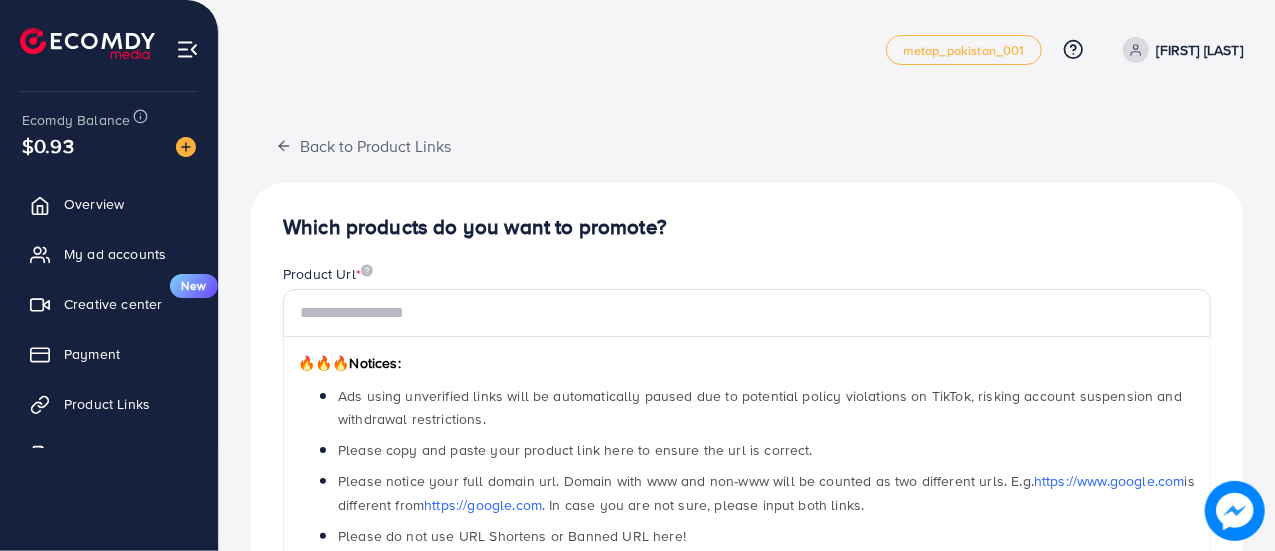 scroll, scrollTop: 85, scrollLeft: 0, axis: vertical 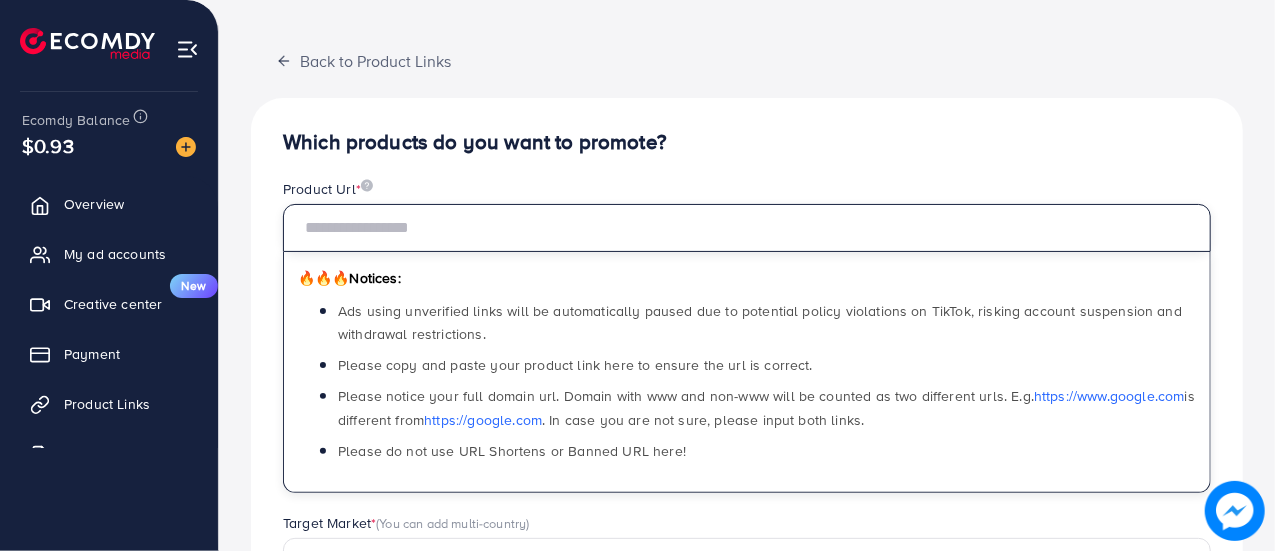 click at bounding box center [747, 228] 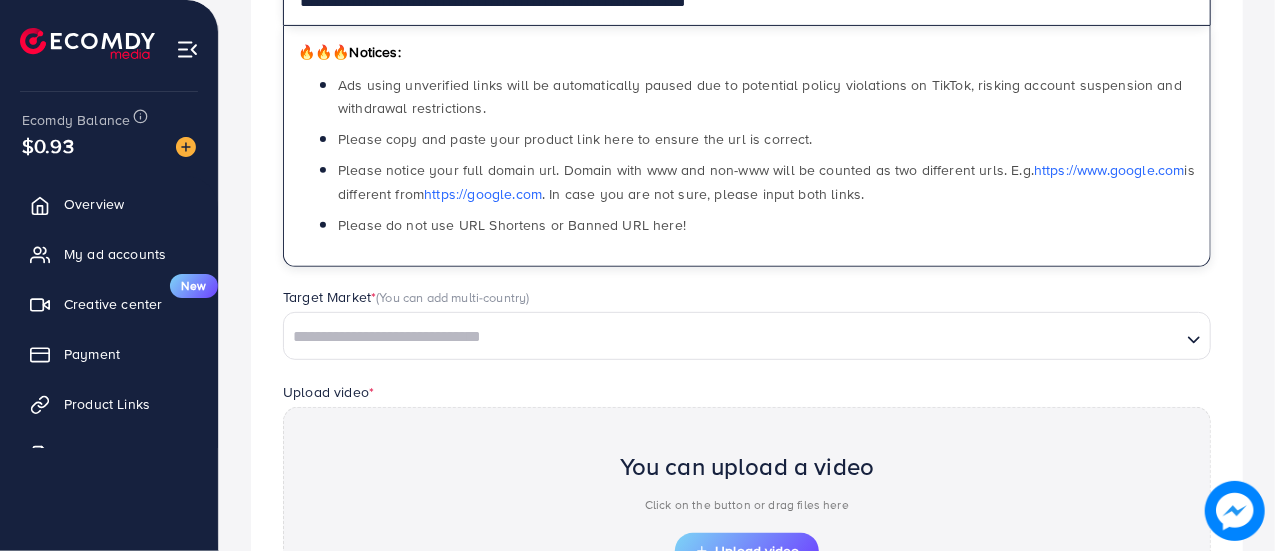 scroll, scrollTop: 373, scrollLeft: 0, axis: vertical 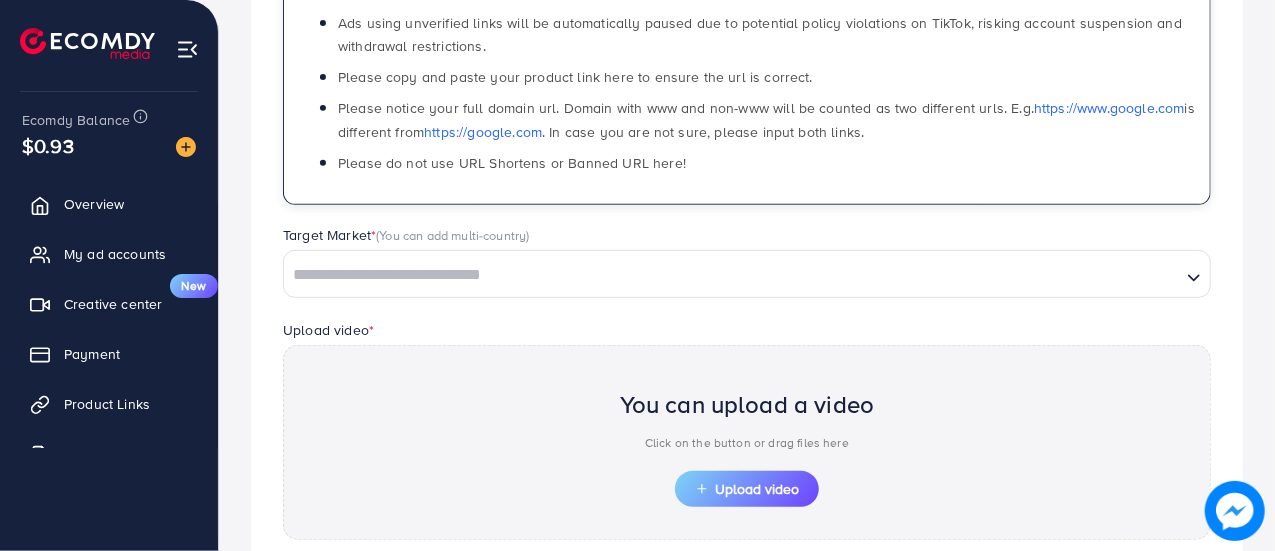 type on "**********" 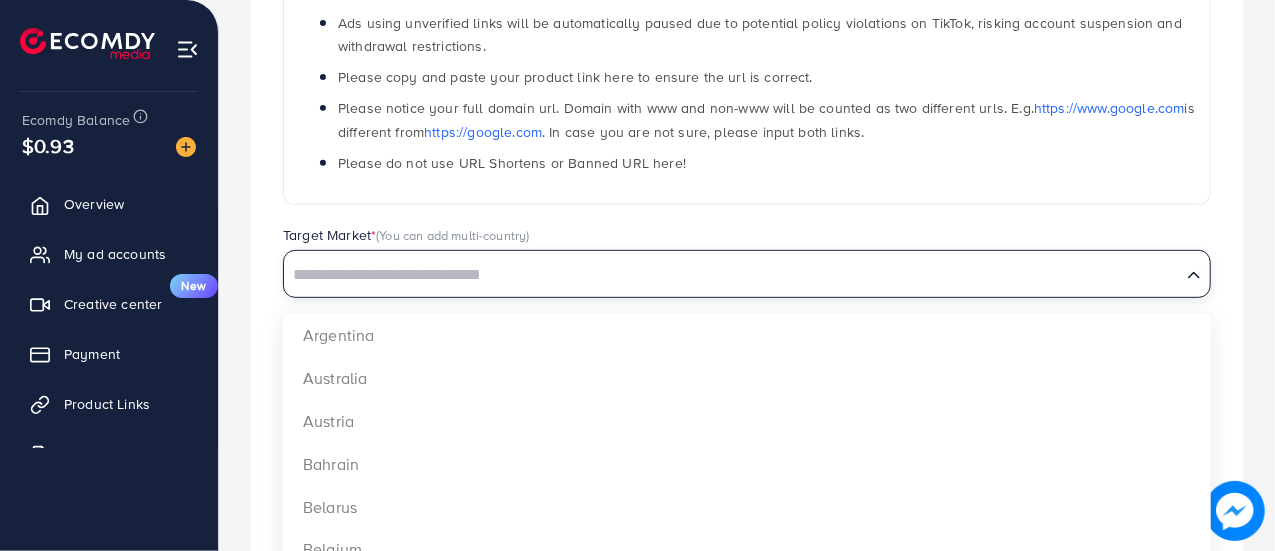 click at bounding box center [732, 273] 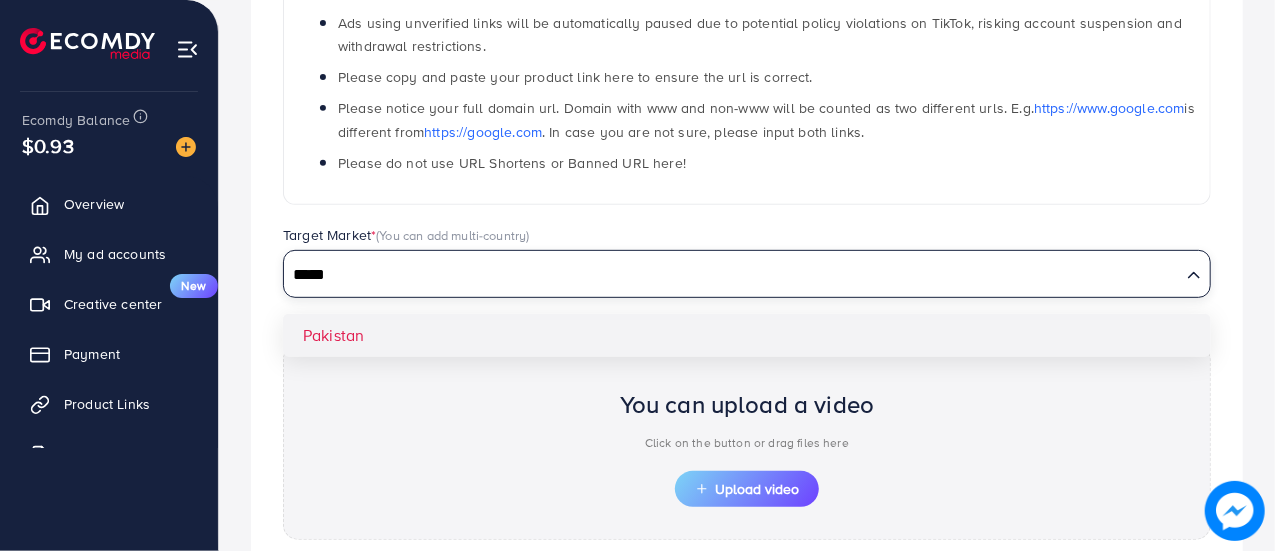 type on "*****" 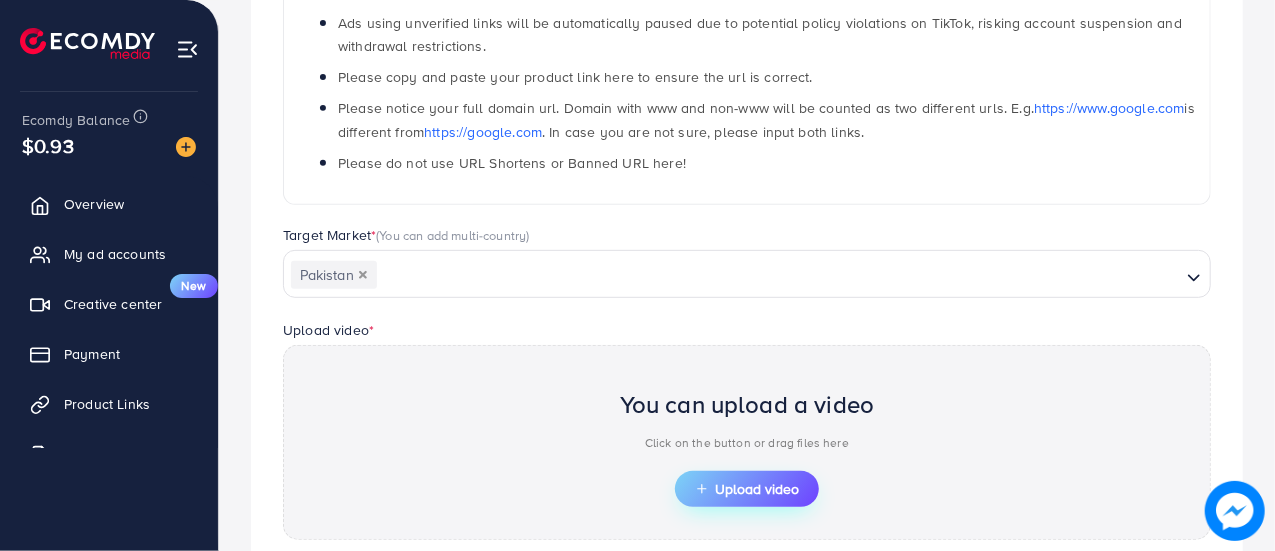 click on "Upload video" at bounding box center [747, 489] 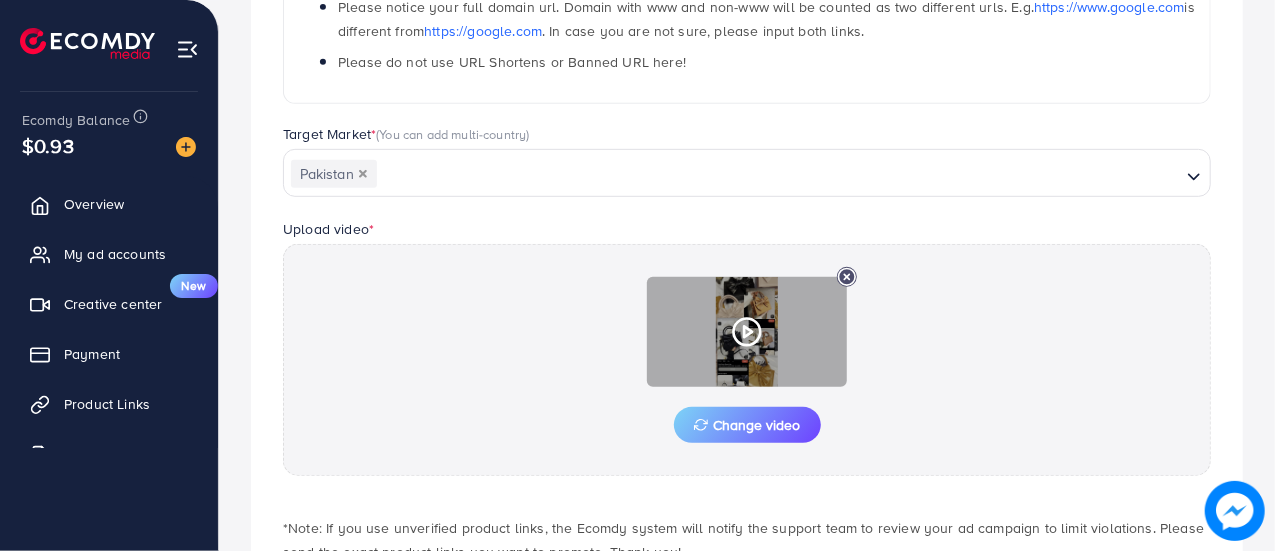 scroll, scrollTop: 608, scrollLeft: 0, axis: vertical 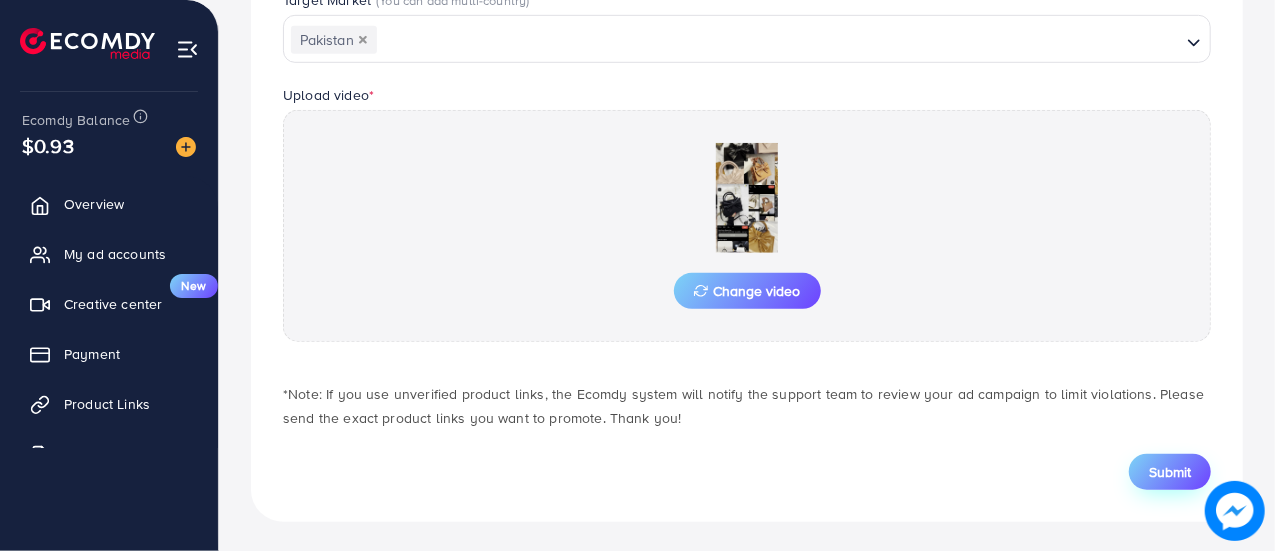 click on "Submit" at bounding box center (1170, 472) 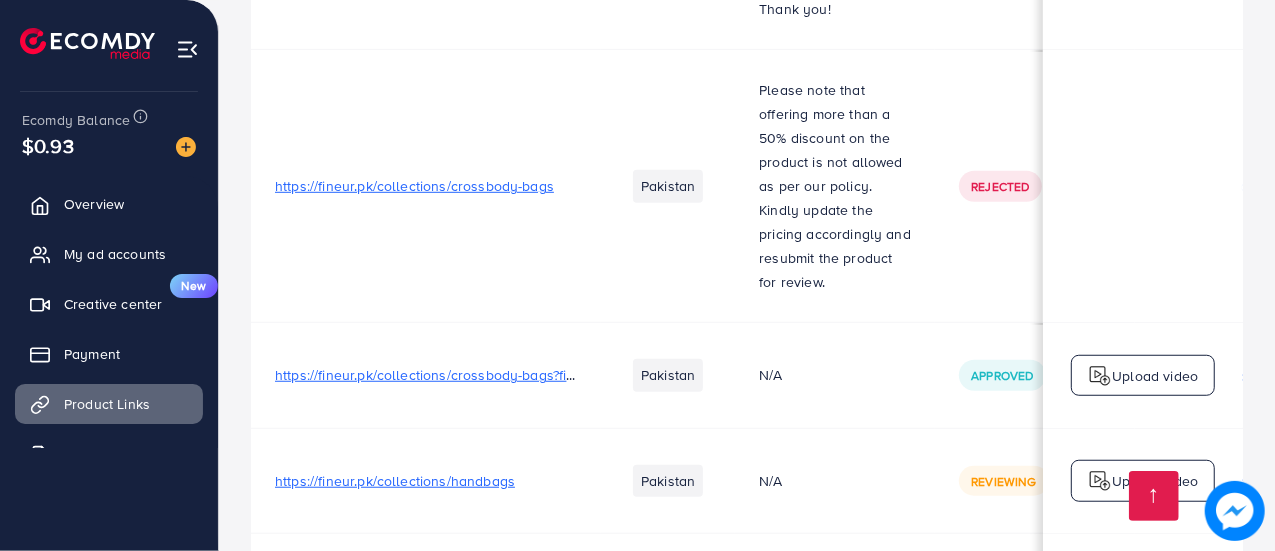 scroll, scrollTop: 921, scrollLeft: 0, axis: vertical 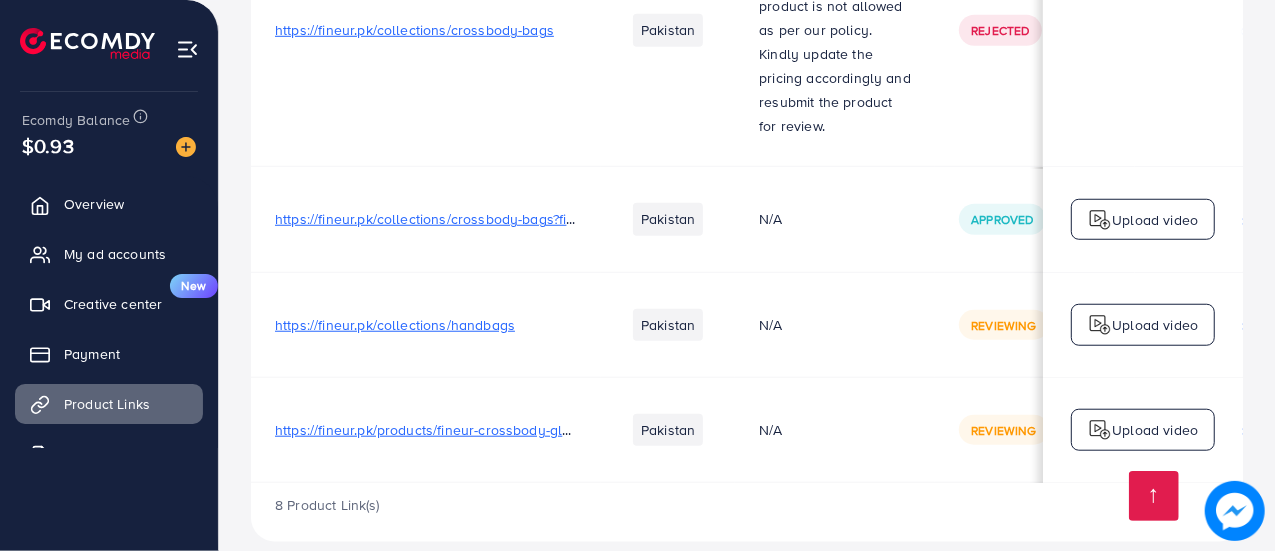 click on "https://fineur.pk/collections/crossbody-bags?filter.v.price.gte=&filter.v.price.lte=&sort_by=best-selling" at bounding box center (592, 219) 